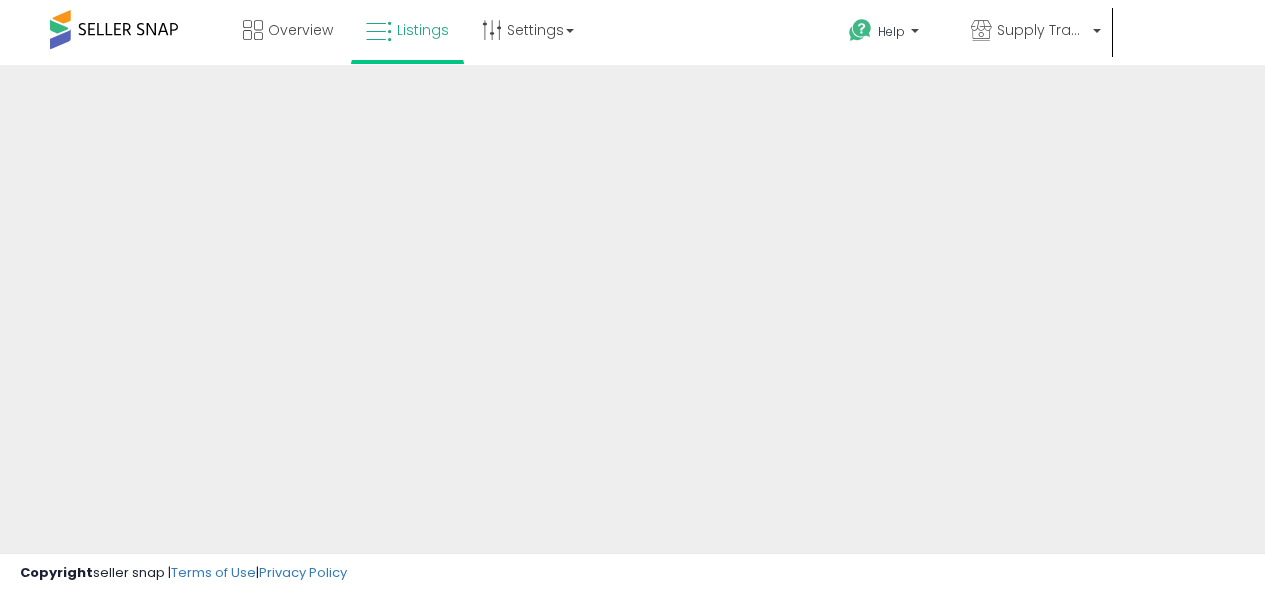 scroll, scrollTop: 0, scrollLeft: 0, axis: both 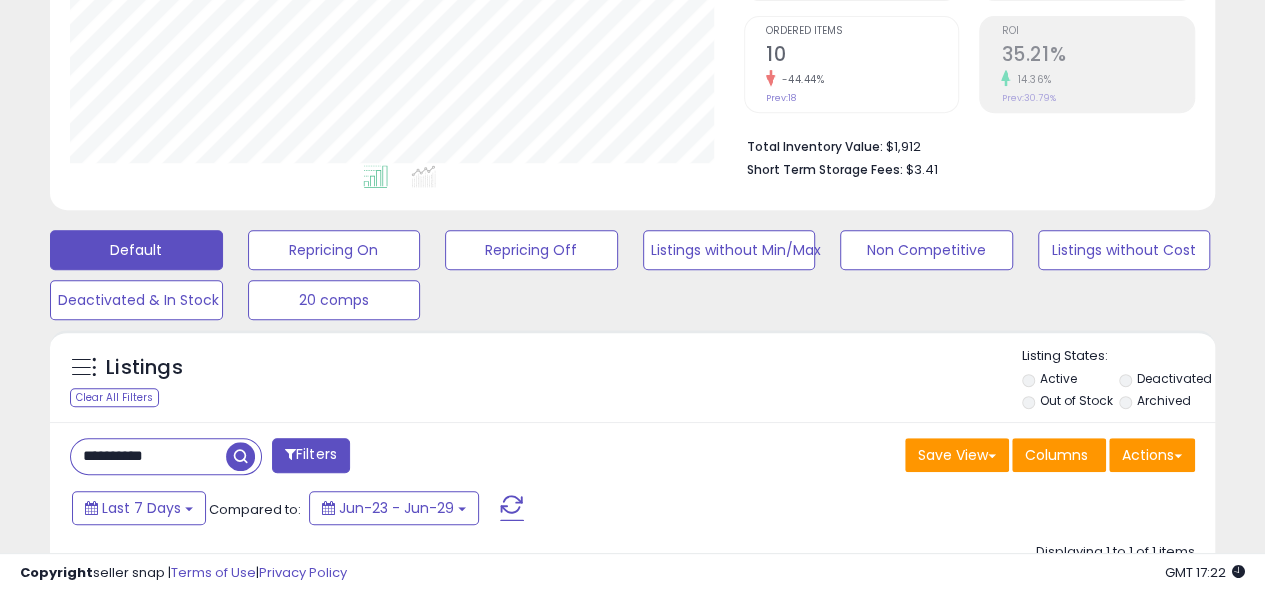 drag, startPoint x: 212, startPoint y: 459, endPoint x: 0, endPoint y: 452, distance: 212.11554 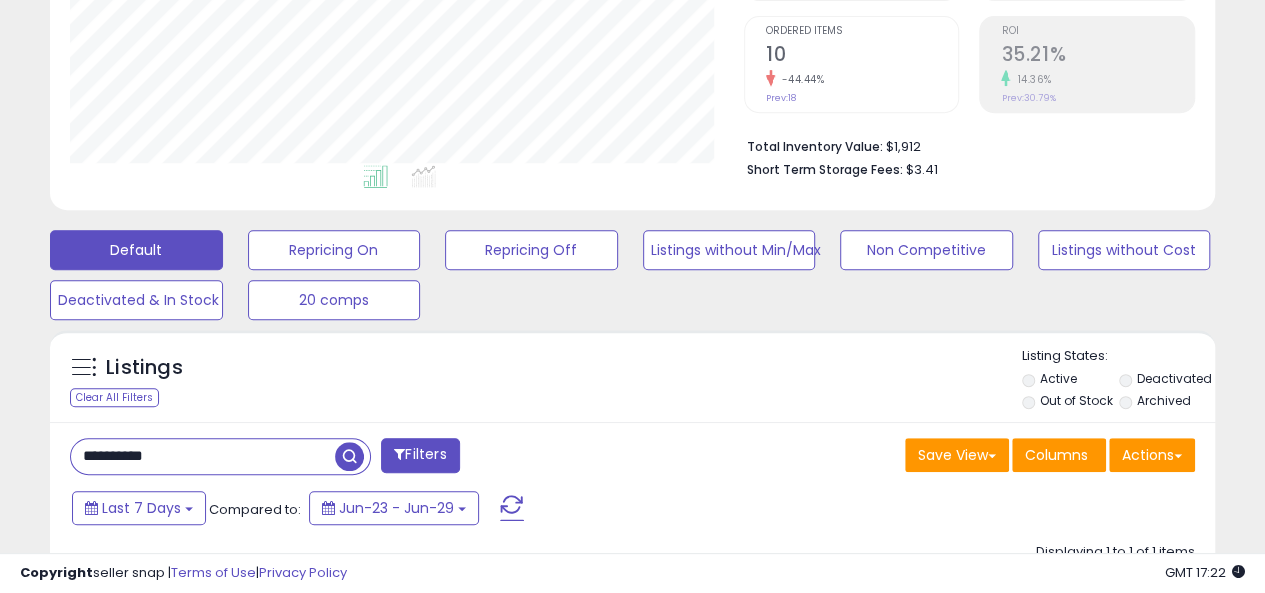 paste 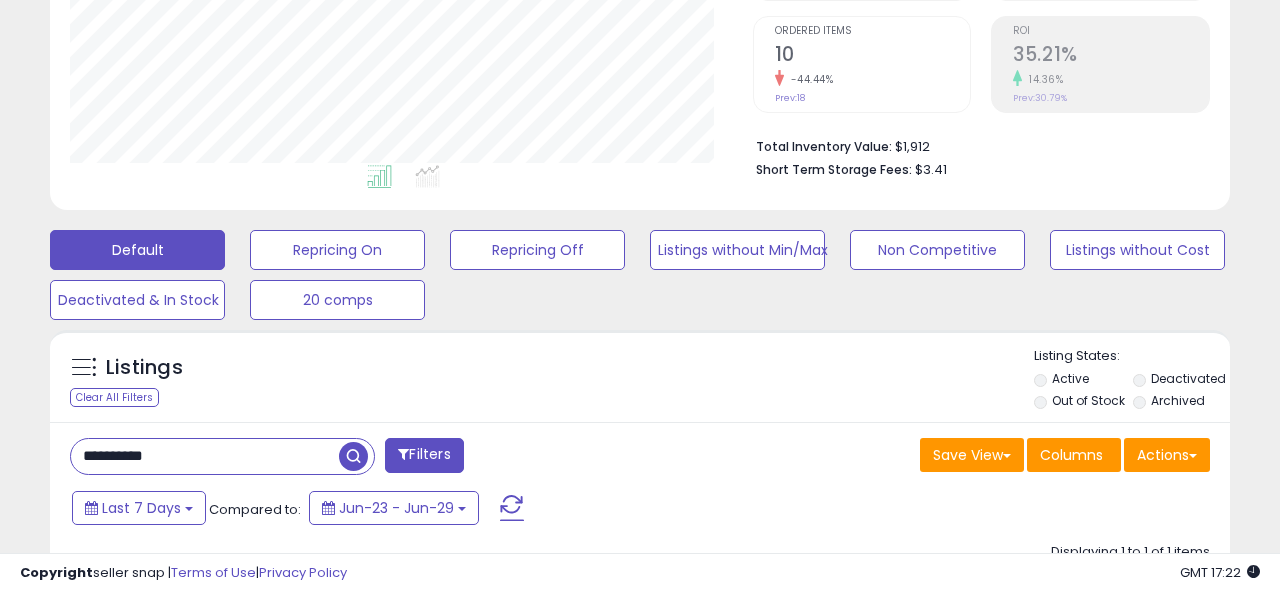 scroll, scrollTop: 999590, scrollLeft: 999317, axis: both 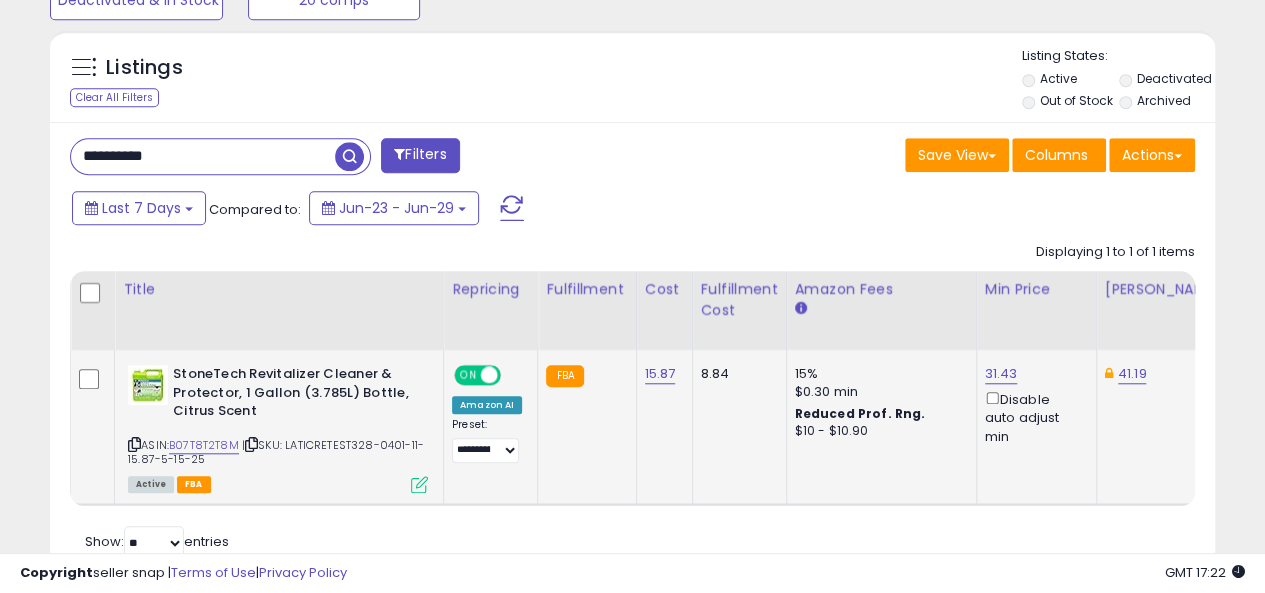 click at bounding box center (419, 484) 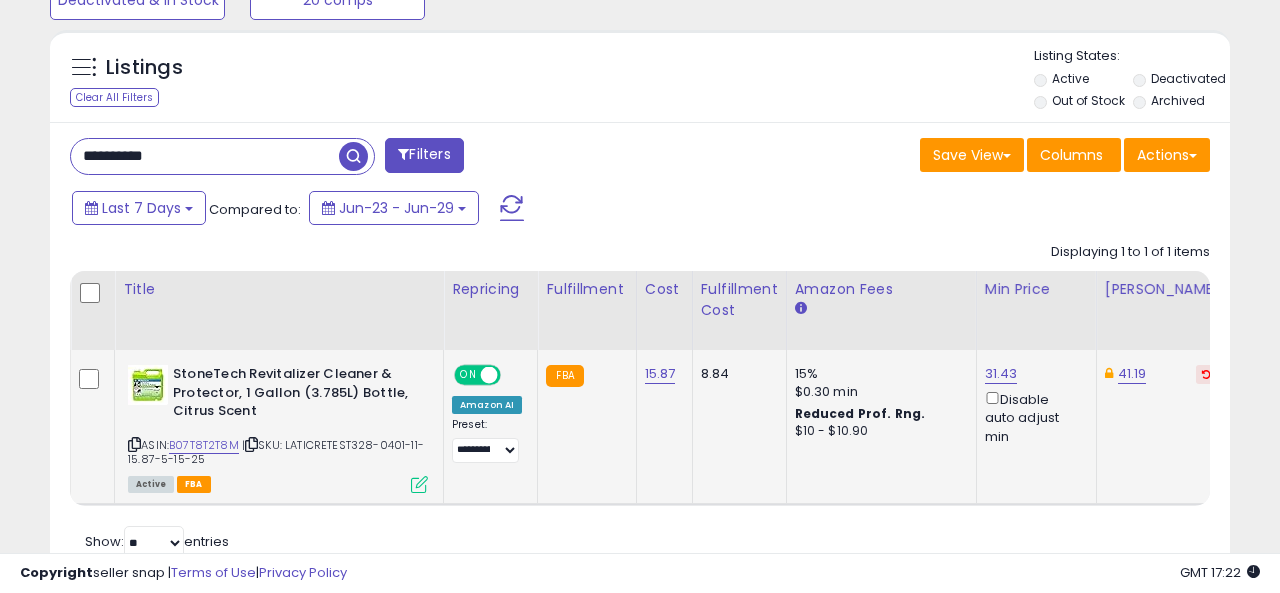 scroll, scrollTop: 999590, scrollLeft: 999317, axis: both 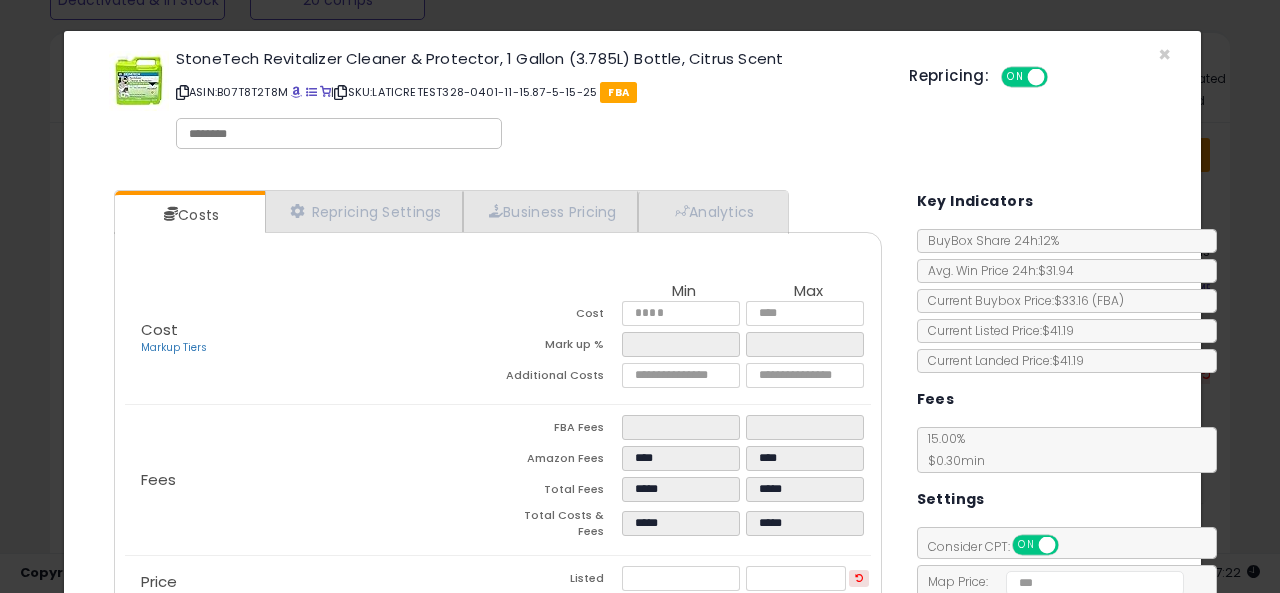 click on "× Close
StoneTech Revitalizer Cleaner & Protector, 1 Gallon (3.785L) Bottle, Citrus Scent
ASIN:  B07T8T2T8M
|
SKU:  LATICRETEST328-0401-11-15.87-5-15-25
FBA
Repricing:
ON   OFF" 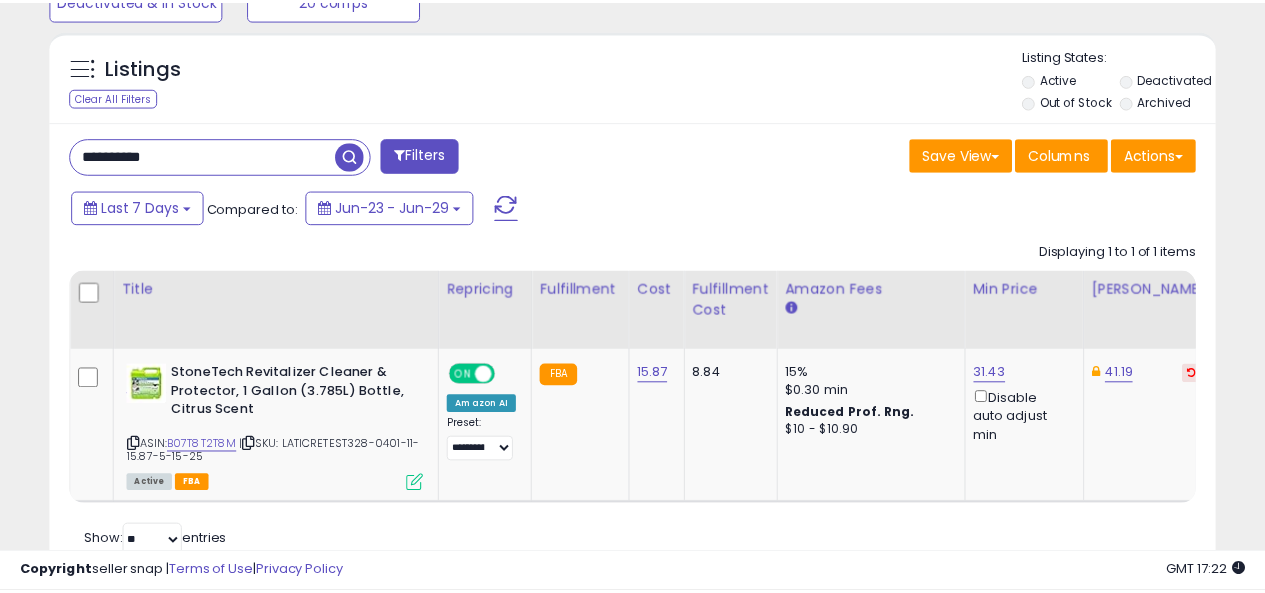 scroll, scrollTop: 410, scrollLeft: 674, axis: both 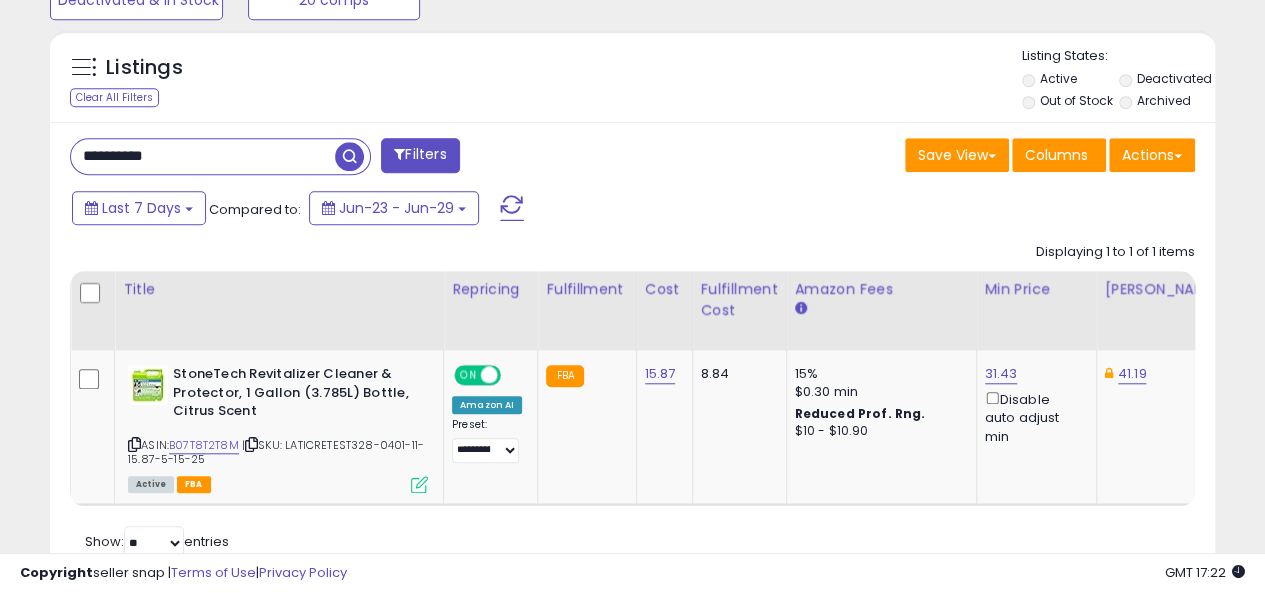 drag, startPoint x: 247, startPoint y: 153, endPoint x: 37, endPoint y: 145, distance: 210.15233 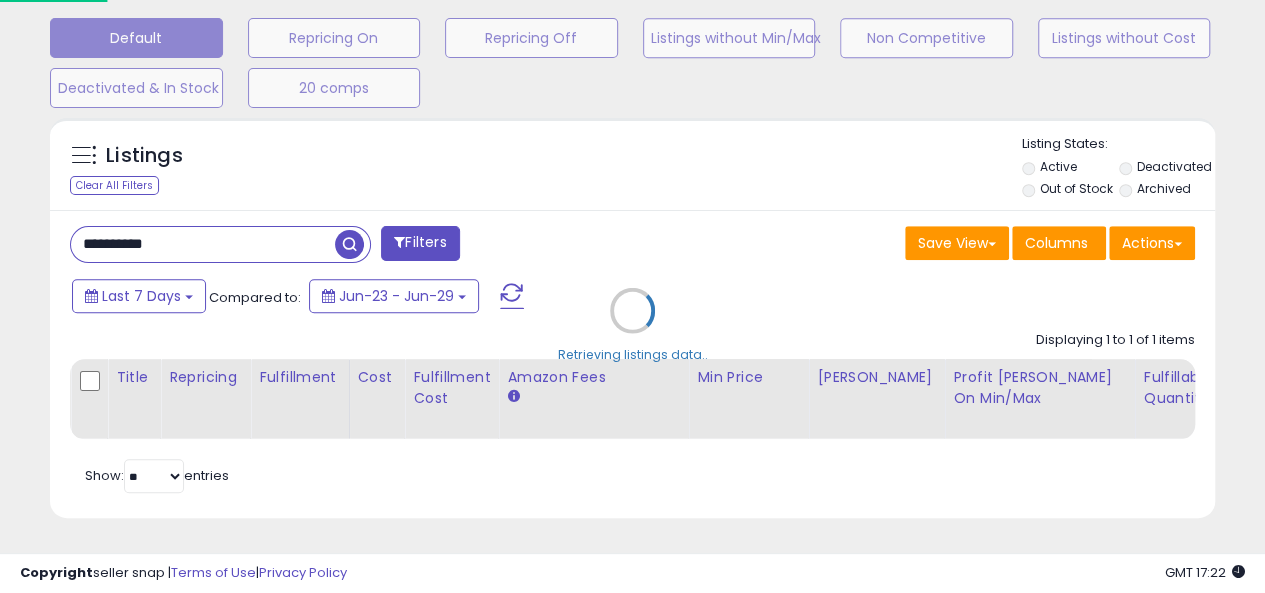 scroll, scrollTop: 999590, scrollLeft: 999317, axis: both 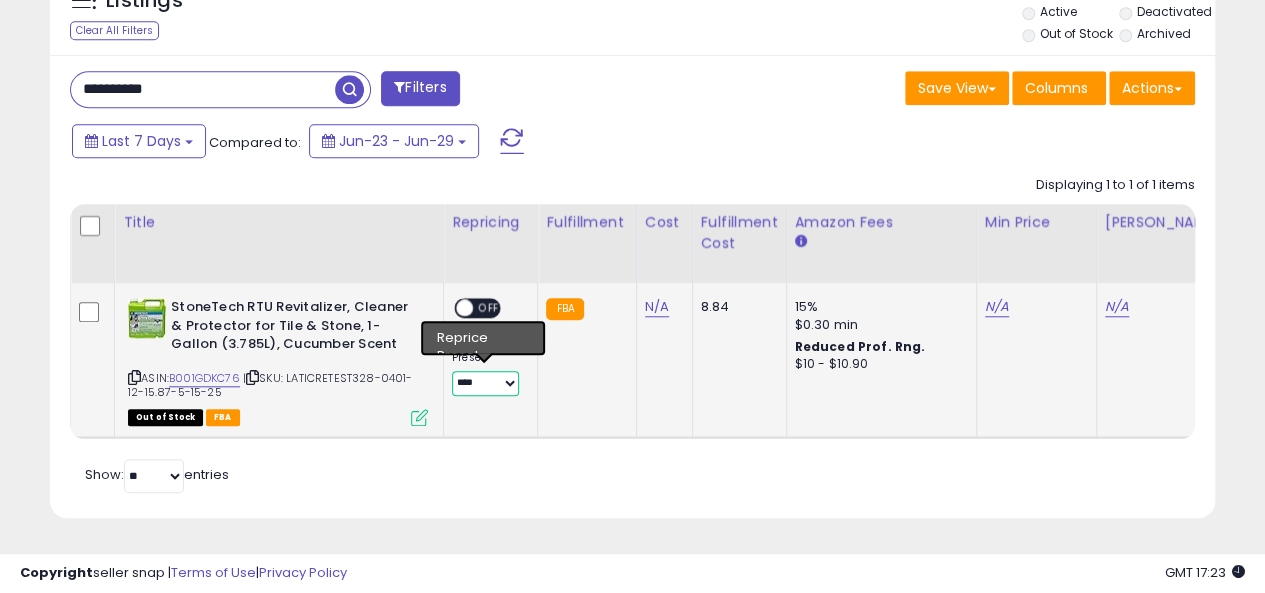 click on "**********" at bounding box center [485, 383] 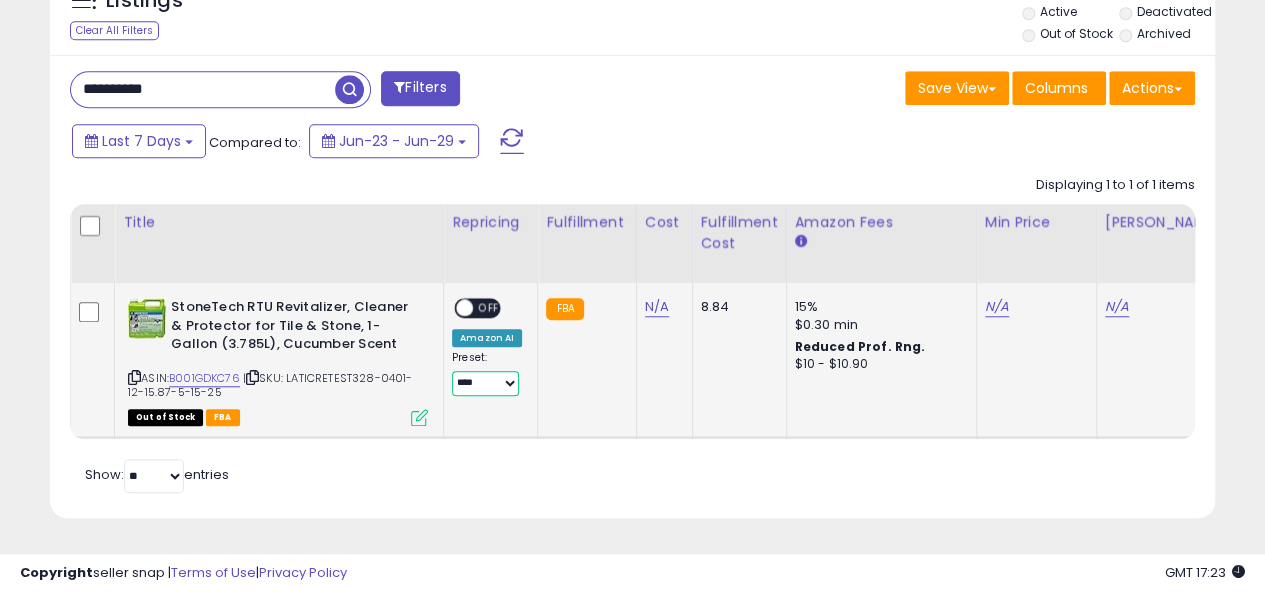 click on "**********" at bounding box center [485, 383] 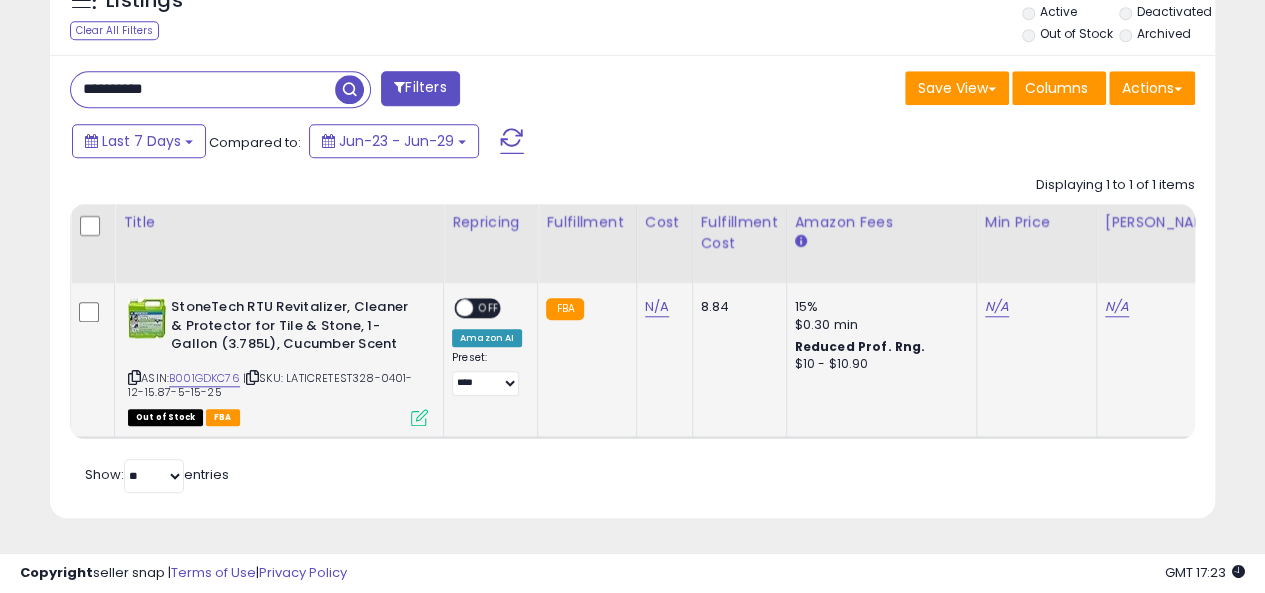 click at bounding box center (419, 417) 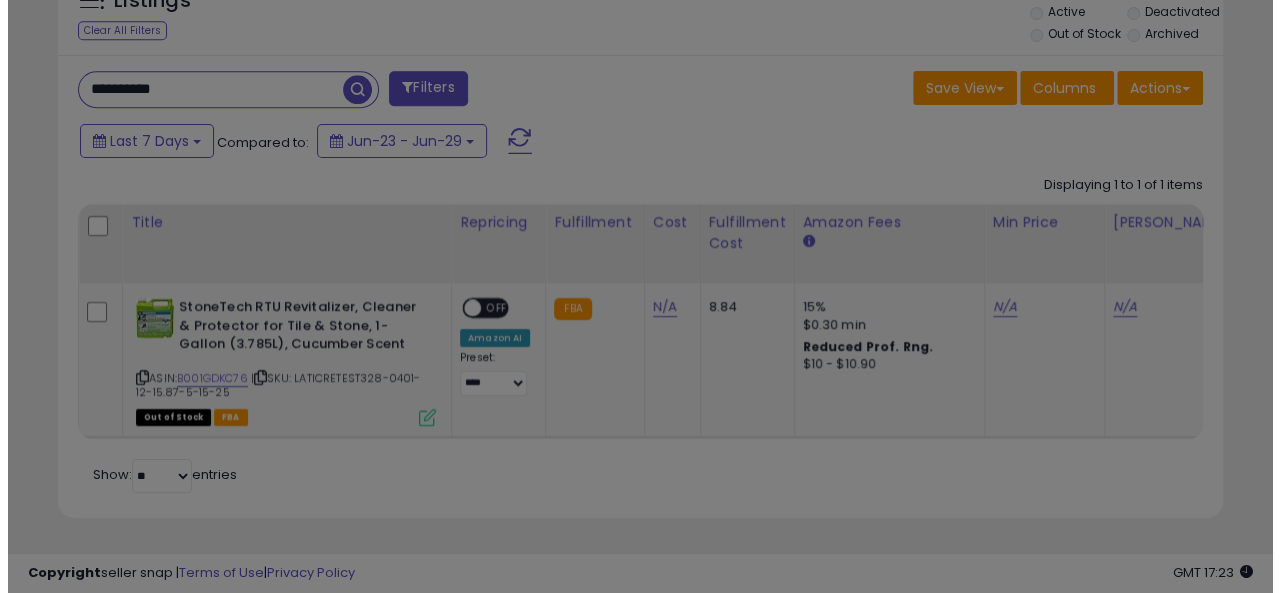 scroll, scrollTop: 999590, scrollLeft: 999317, axis: both 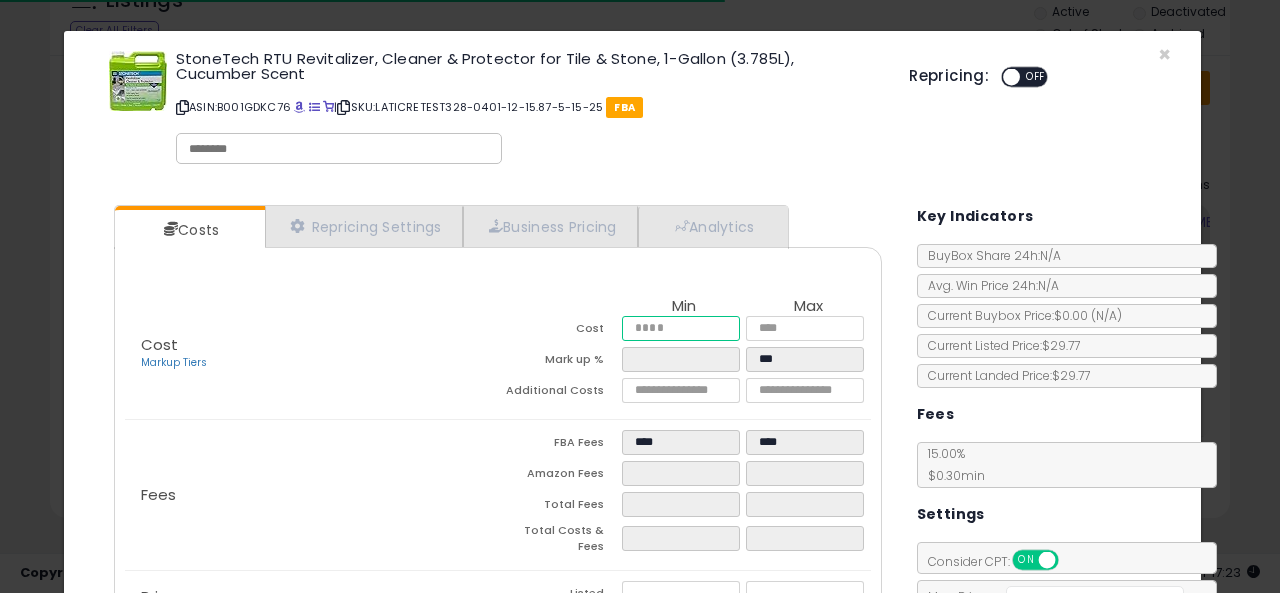 click at bounding box center (681, 328) 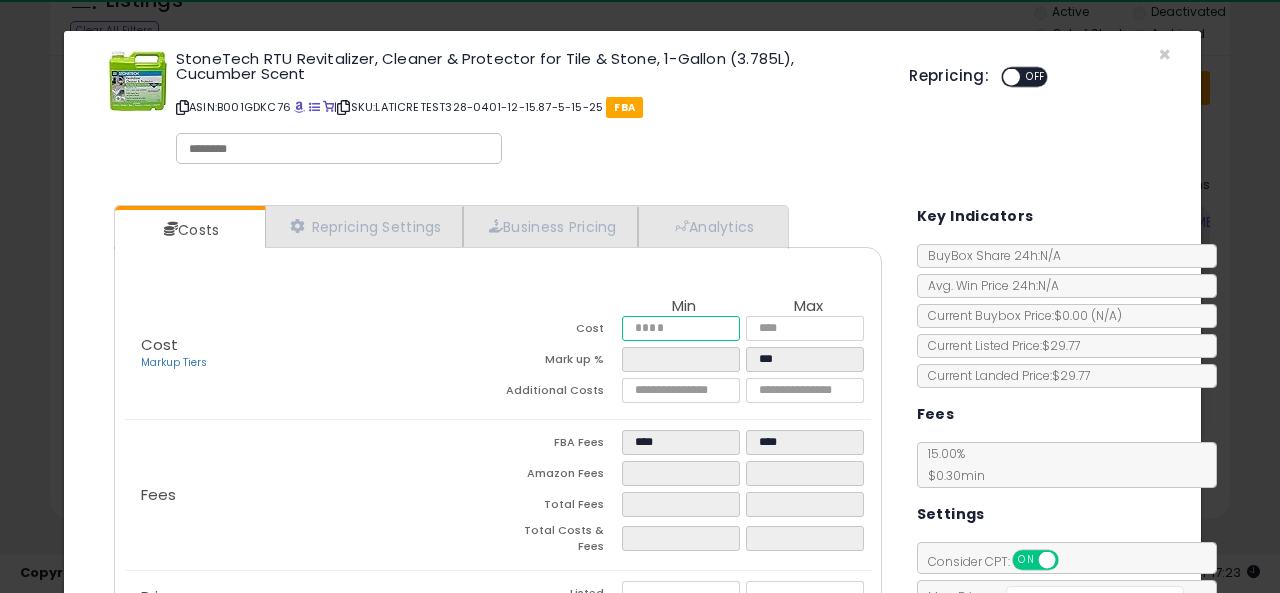 type on "*" 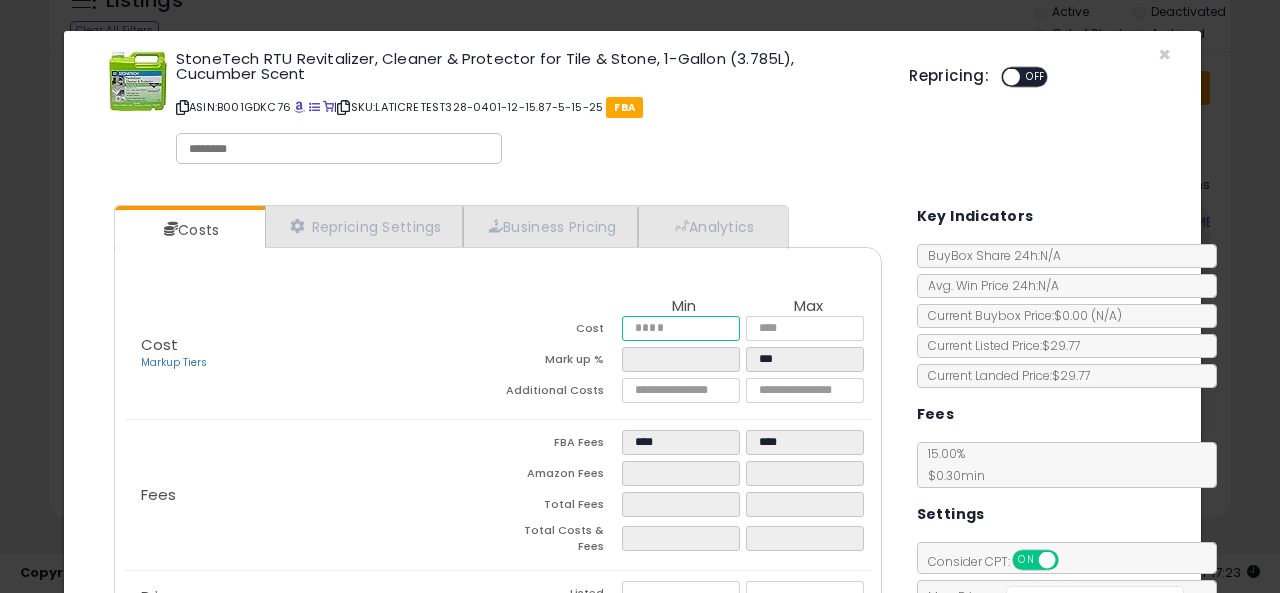 type on "**" 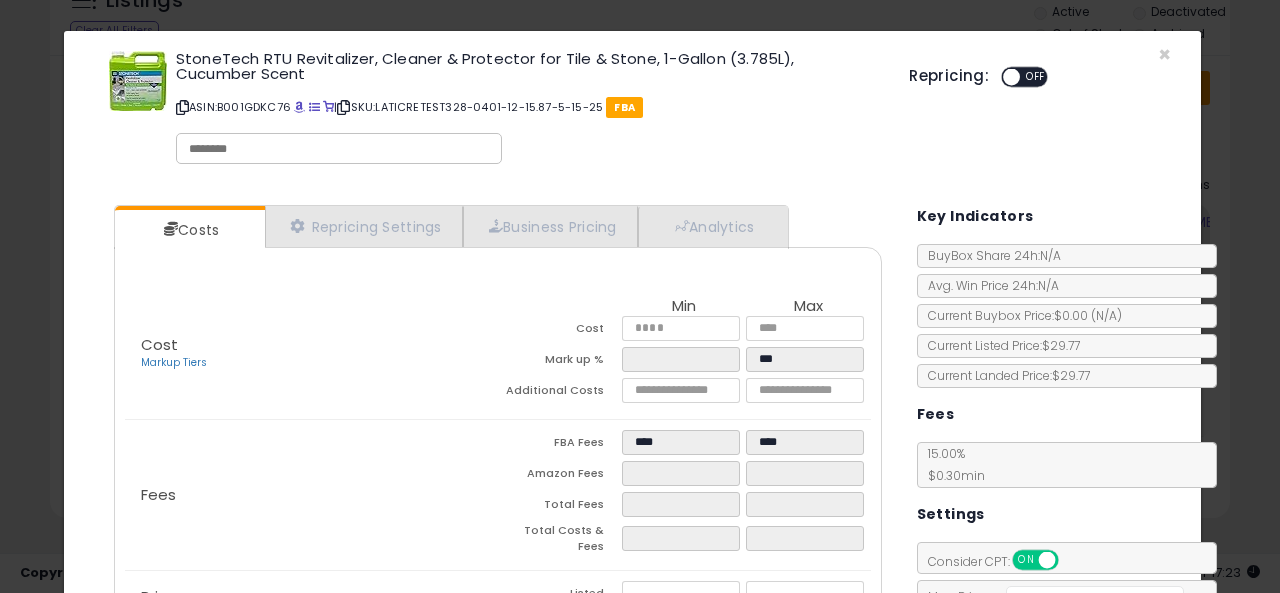 type on "****" 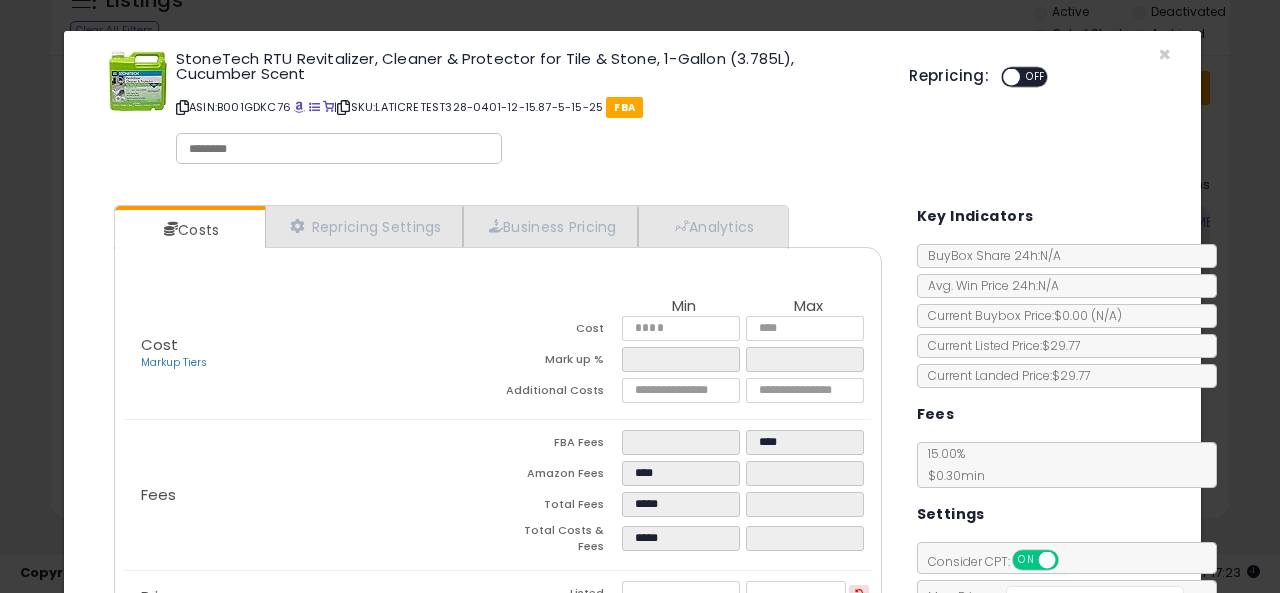 click 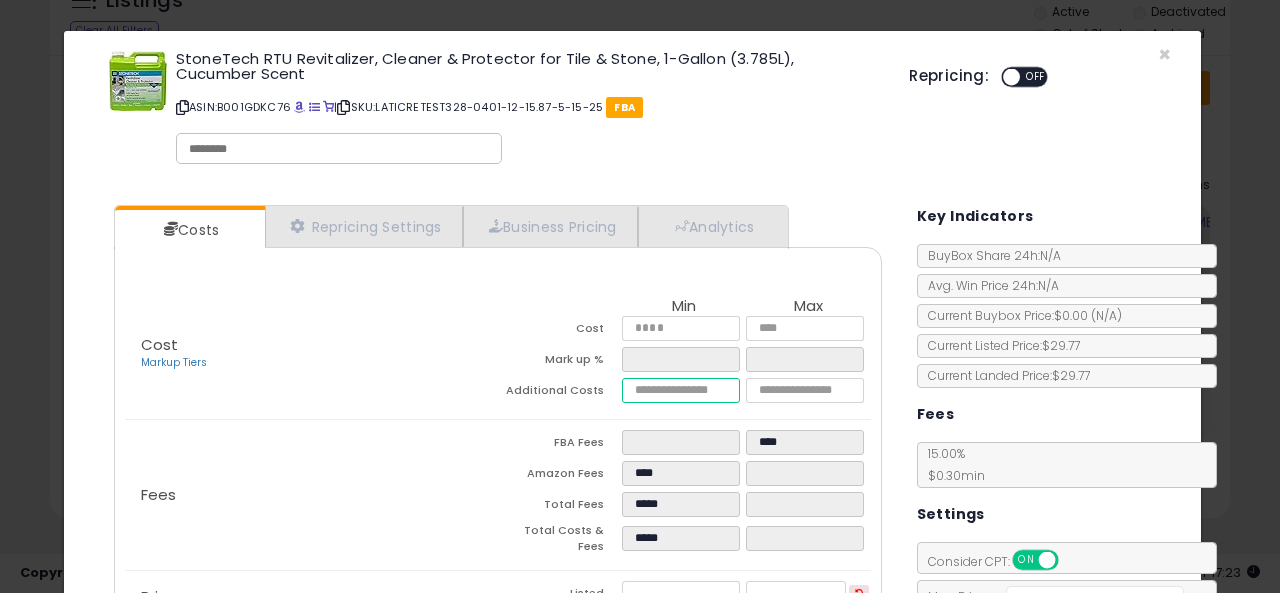 click at bounding box center (681, 390) 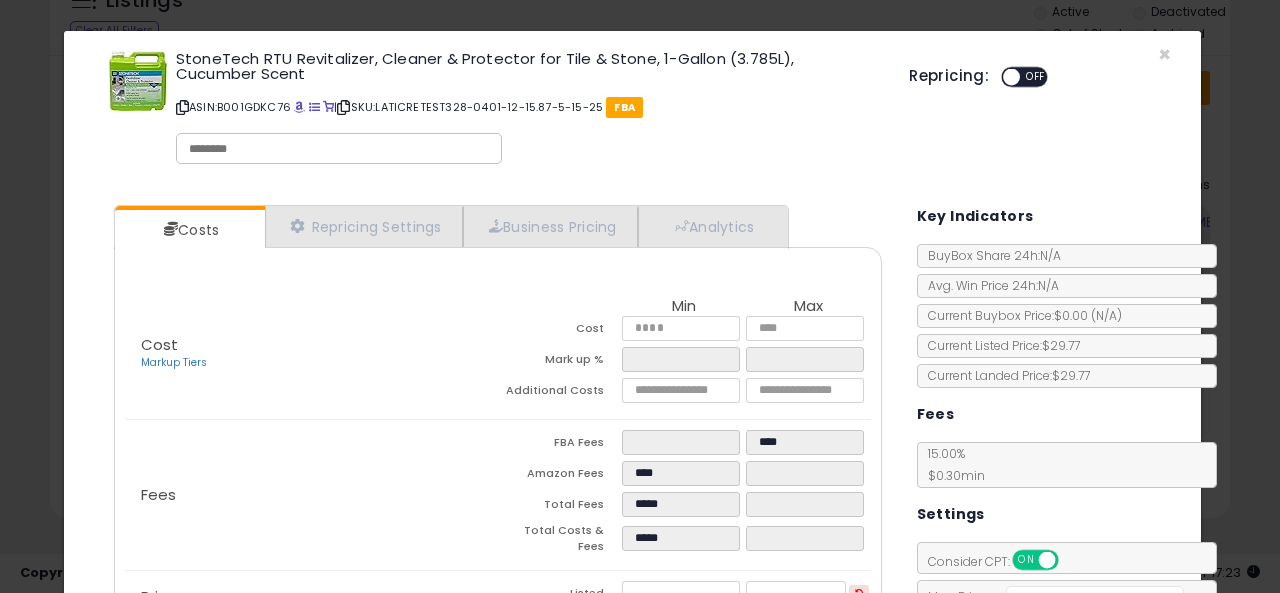 type on "****" 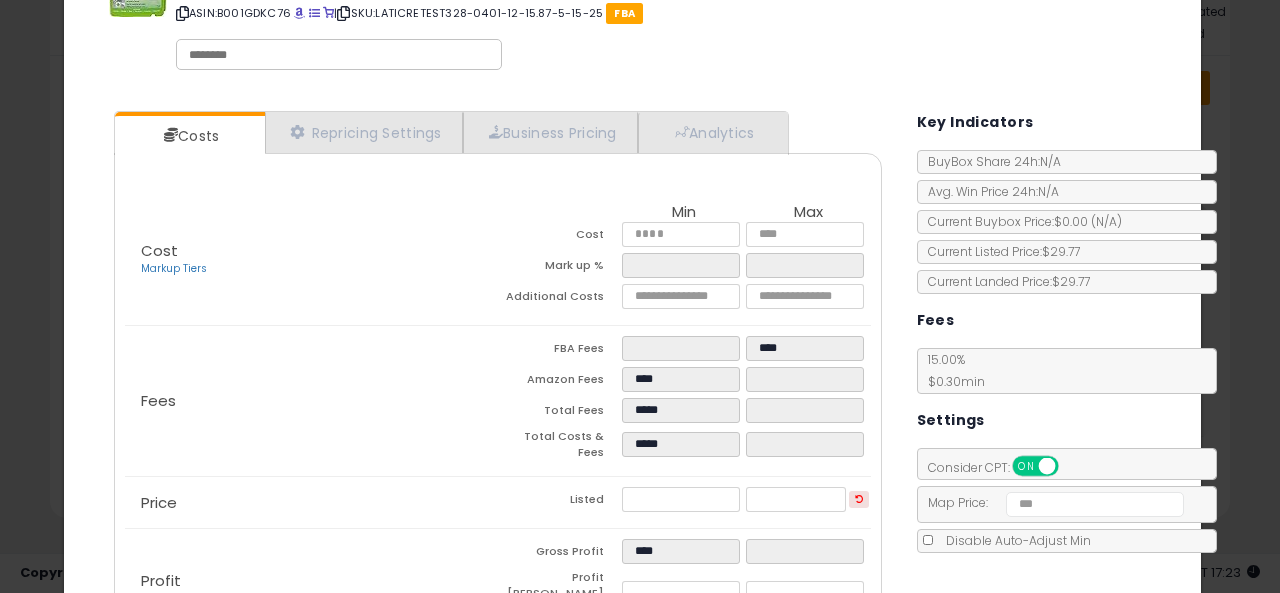 scroll, scrollTop: 22, scrollLeft: 0, axis: vertical 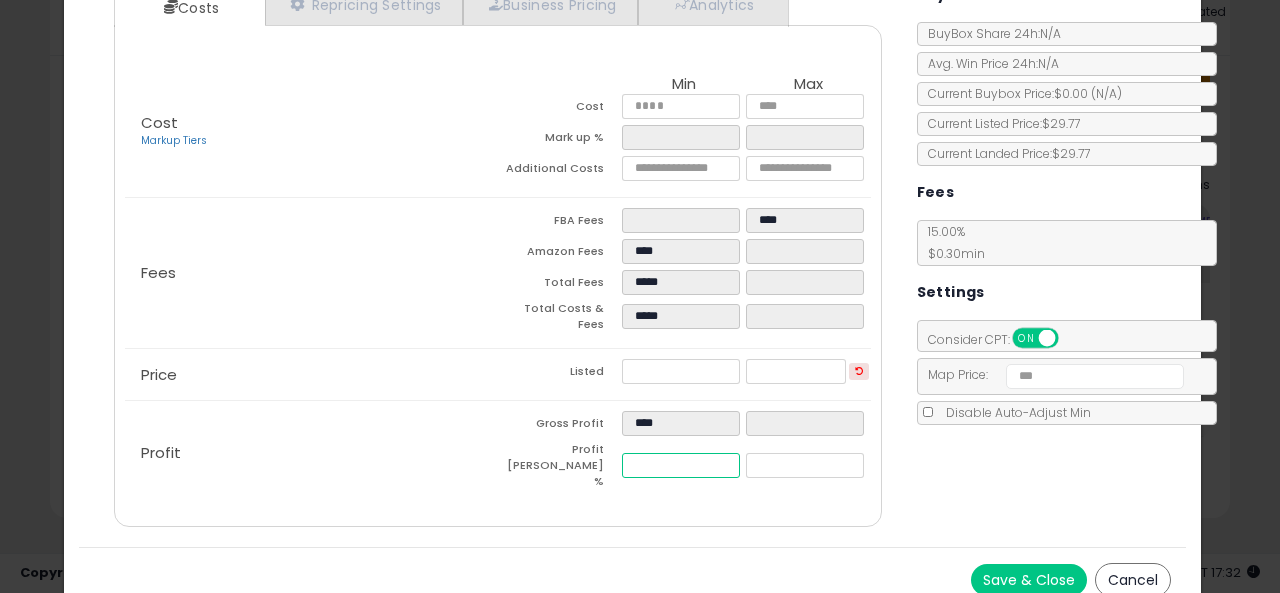 drag, startPoint x: 624, startPoint y: 442, endPoint x: 534, endPoint y: 441, distance: 90.005554 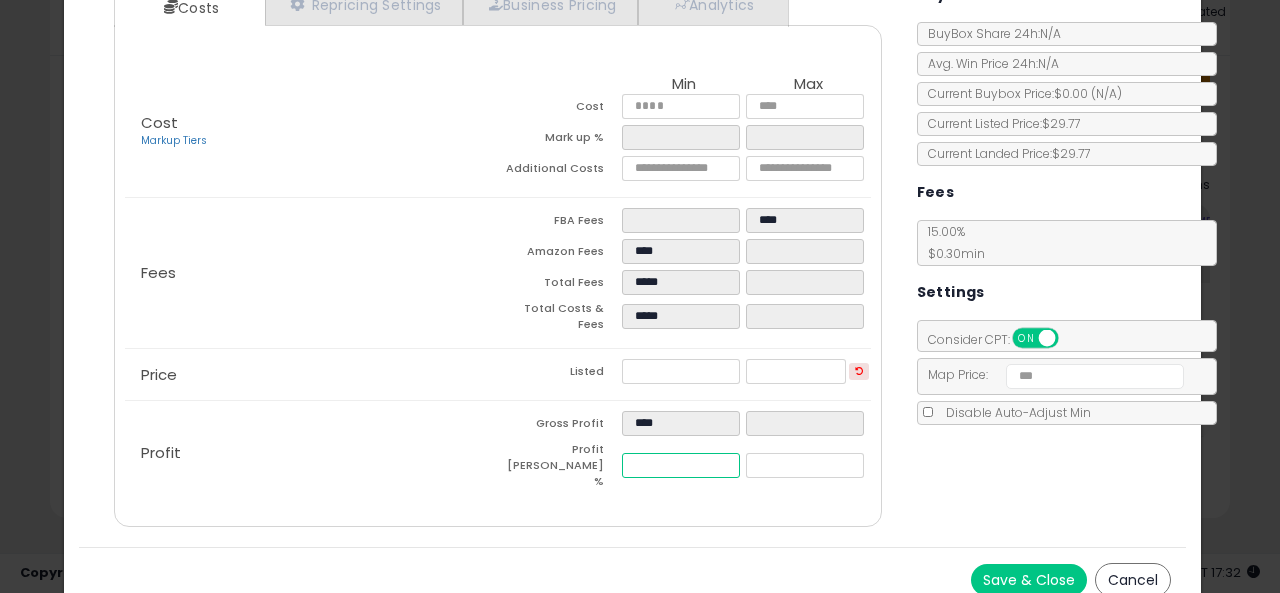 type on "*" 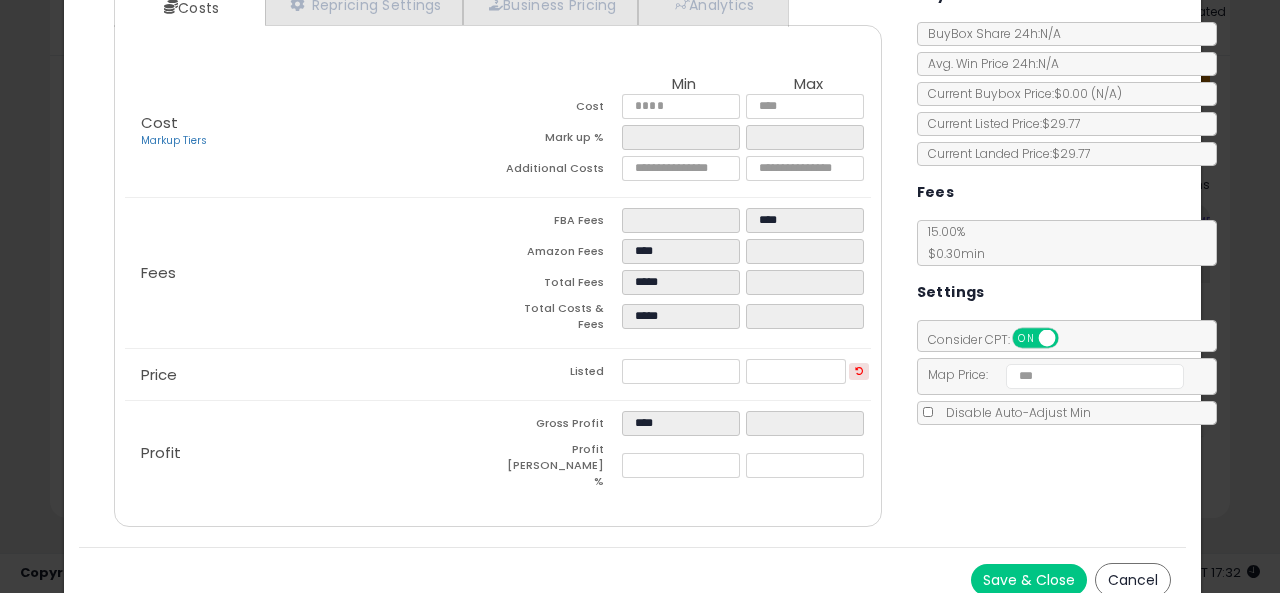 type on "*****" 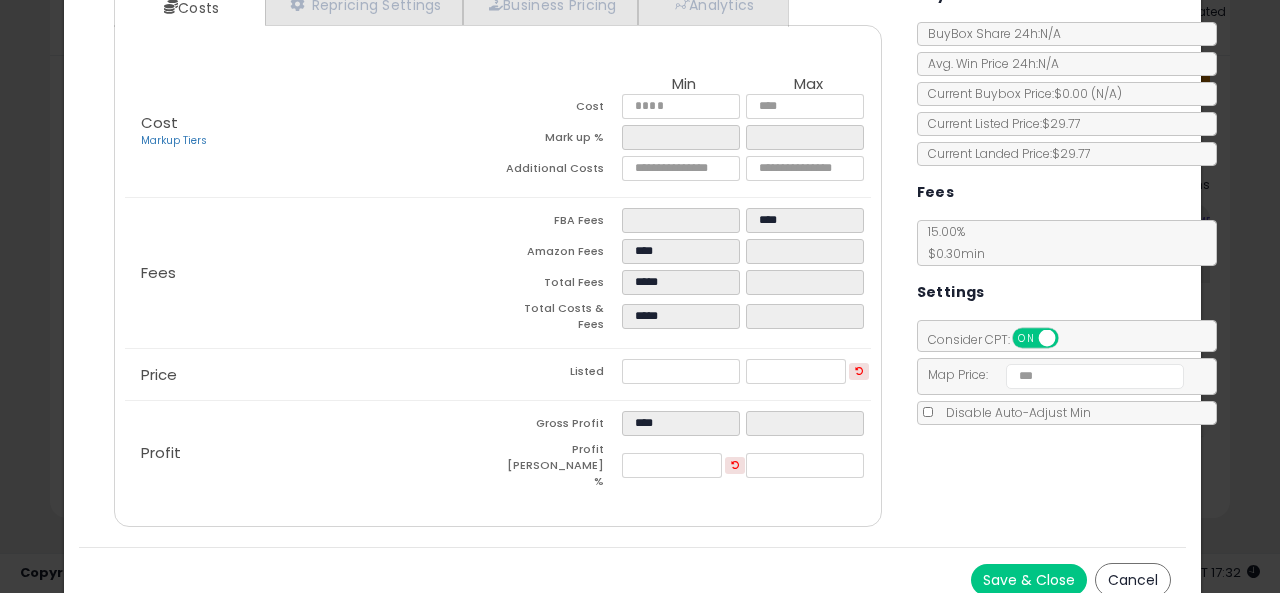 click on "Save & Close
Cancel" at bounding box center (632, 579) 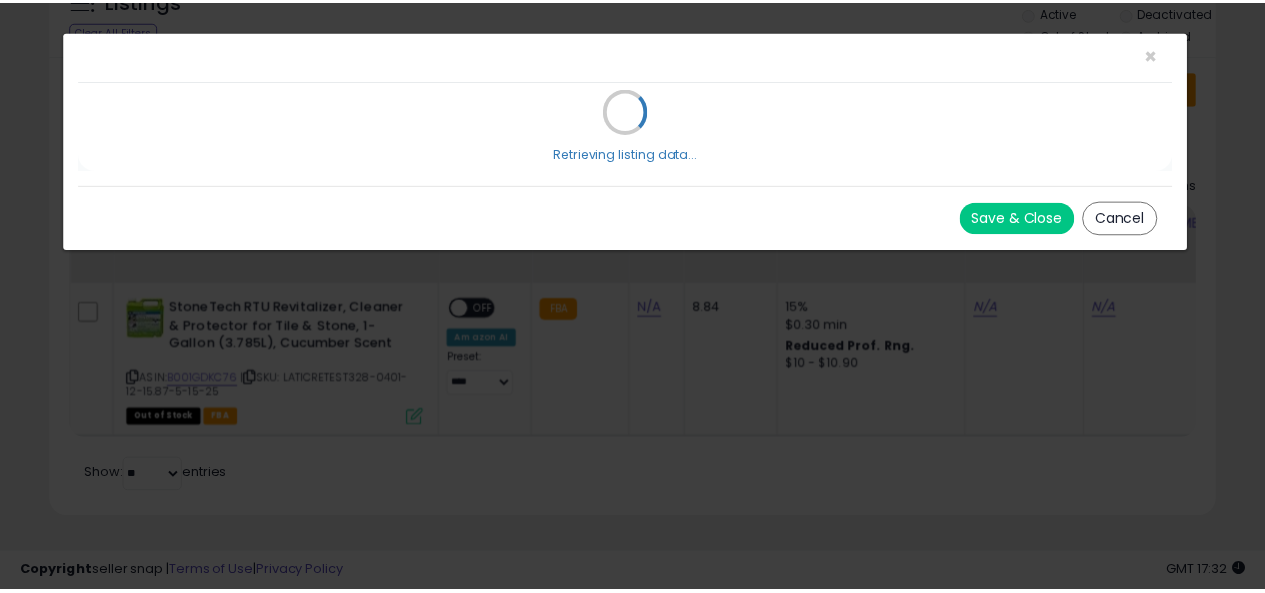 scroll, scrollTop: 0, scrollLeft: 0, axis: both 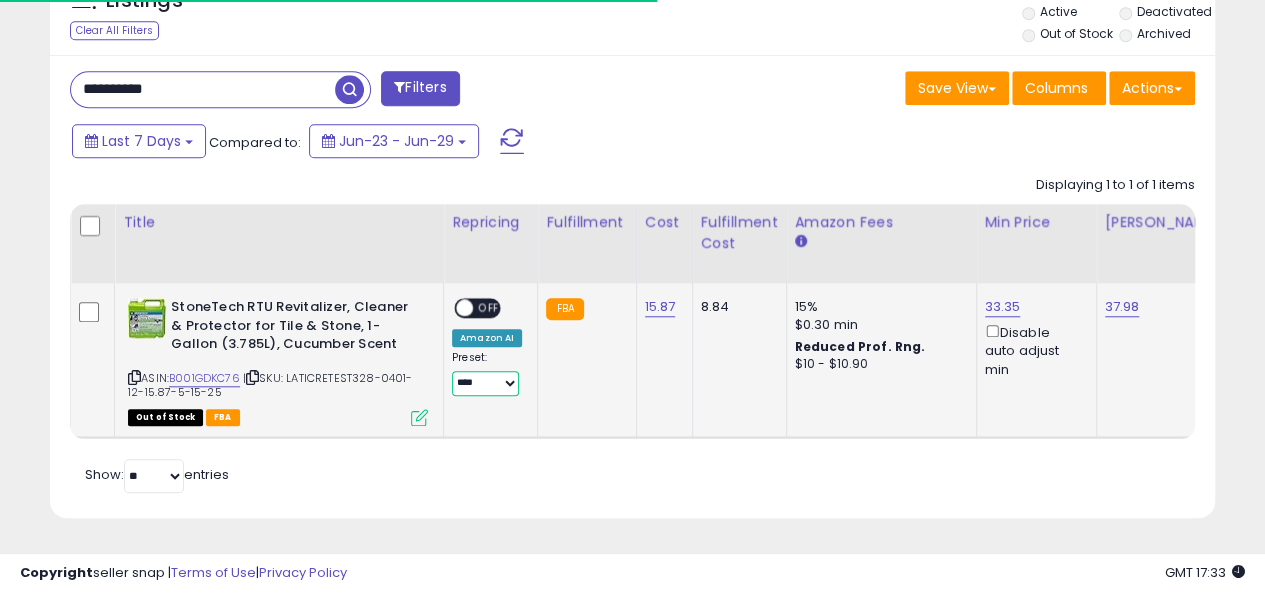 click on "**********" at bounding box center (485, 383) 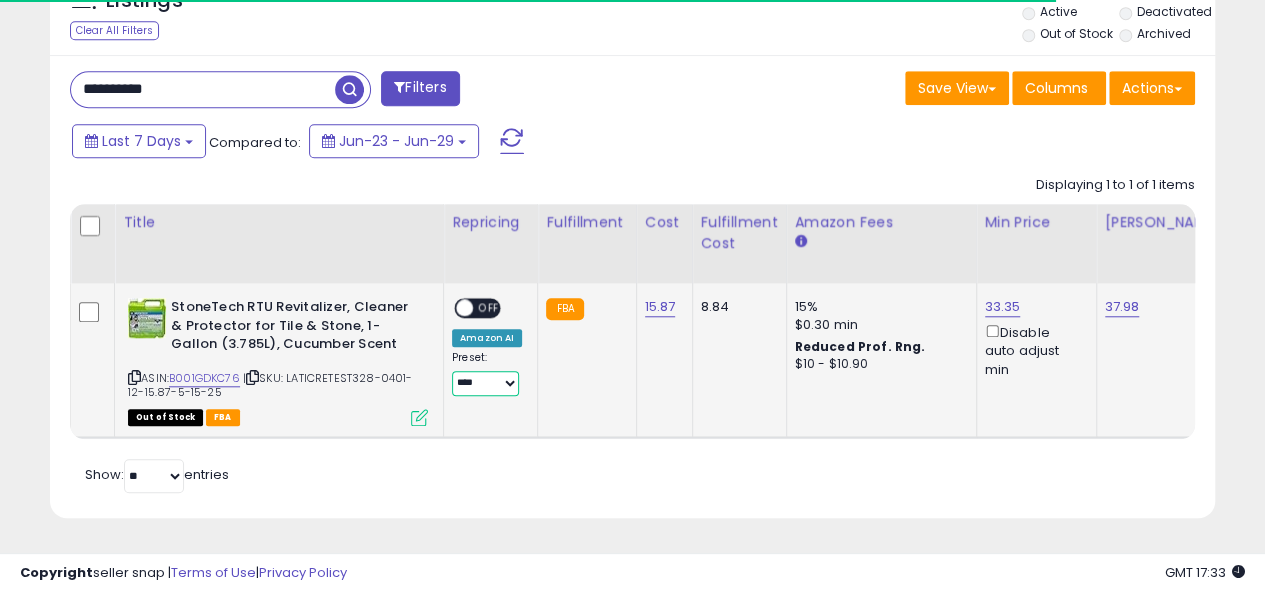 select on "**********" 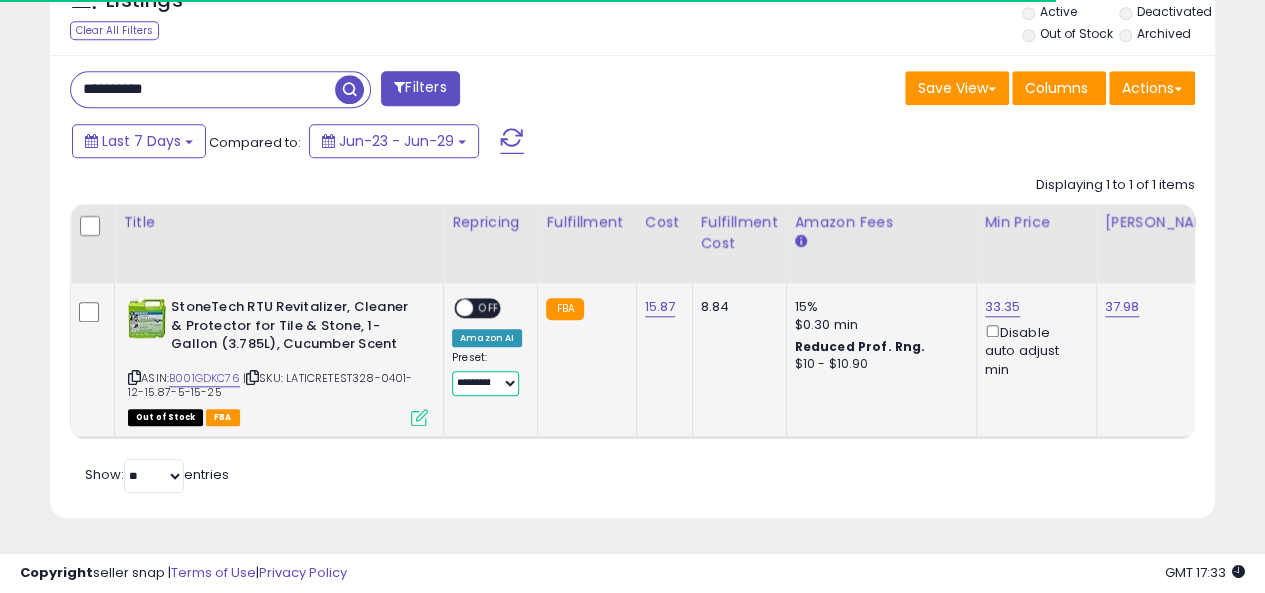 click on "**********" at bounding box center (485, 383) 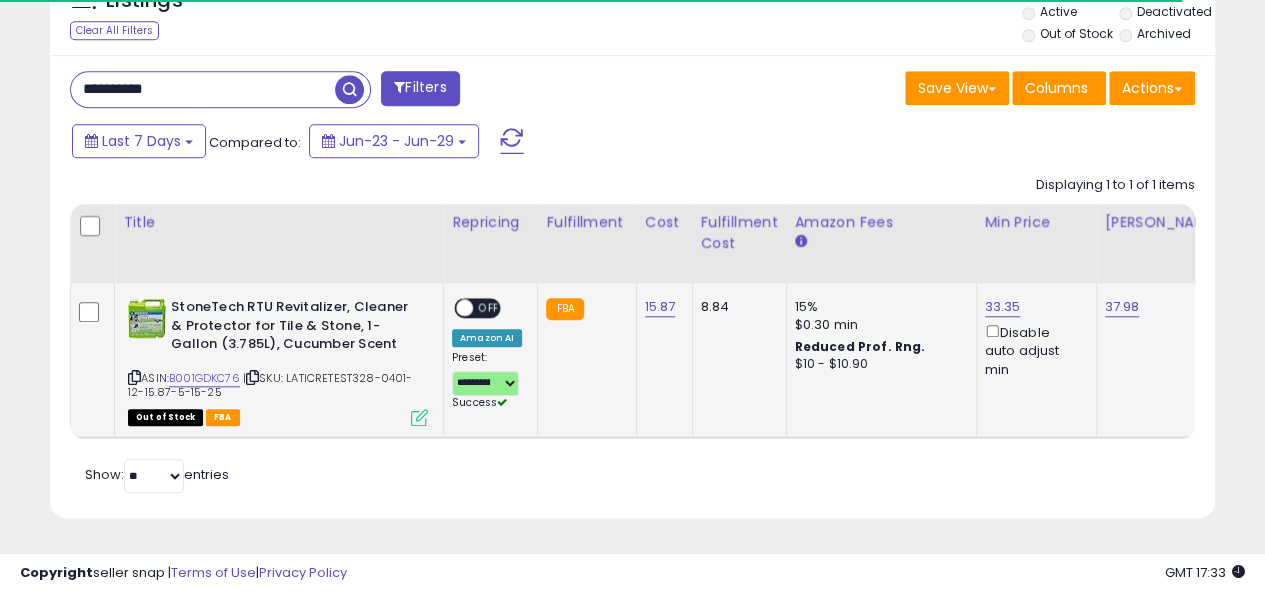 click on "OFF" at bounding box center [489, 308] 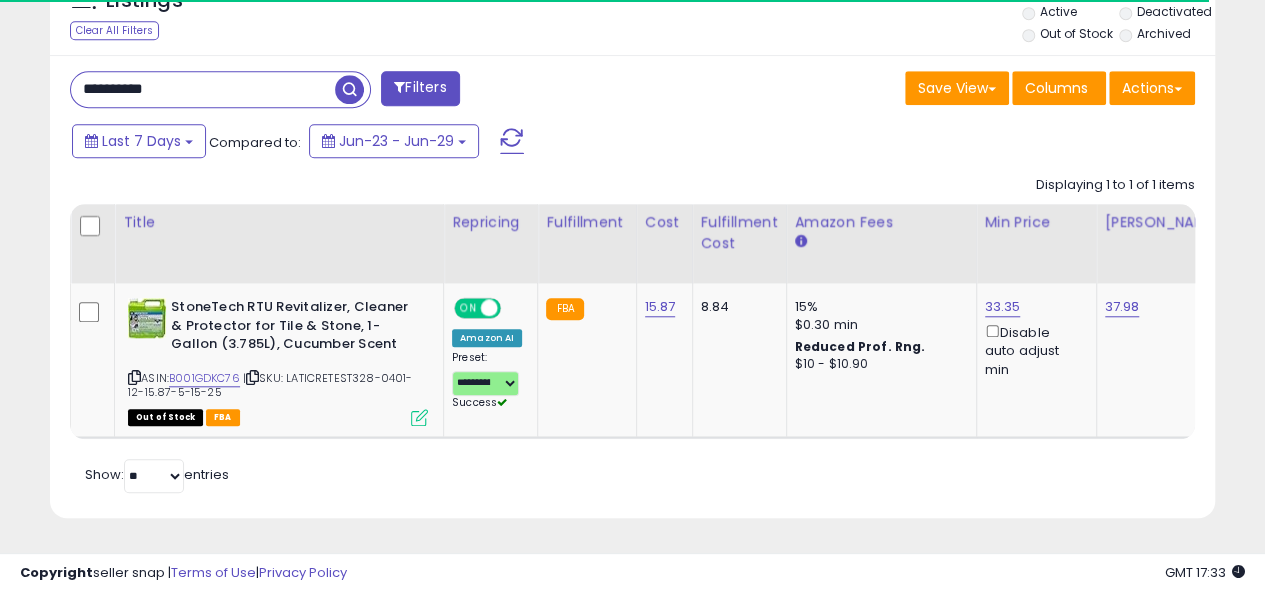 click on "Listings
Clear All Filters" at bounding box center (632, 248) 